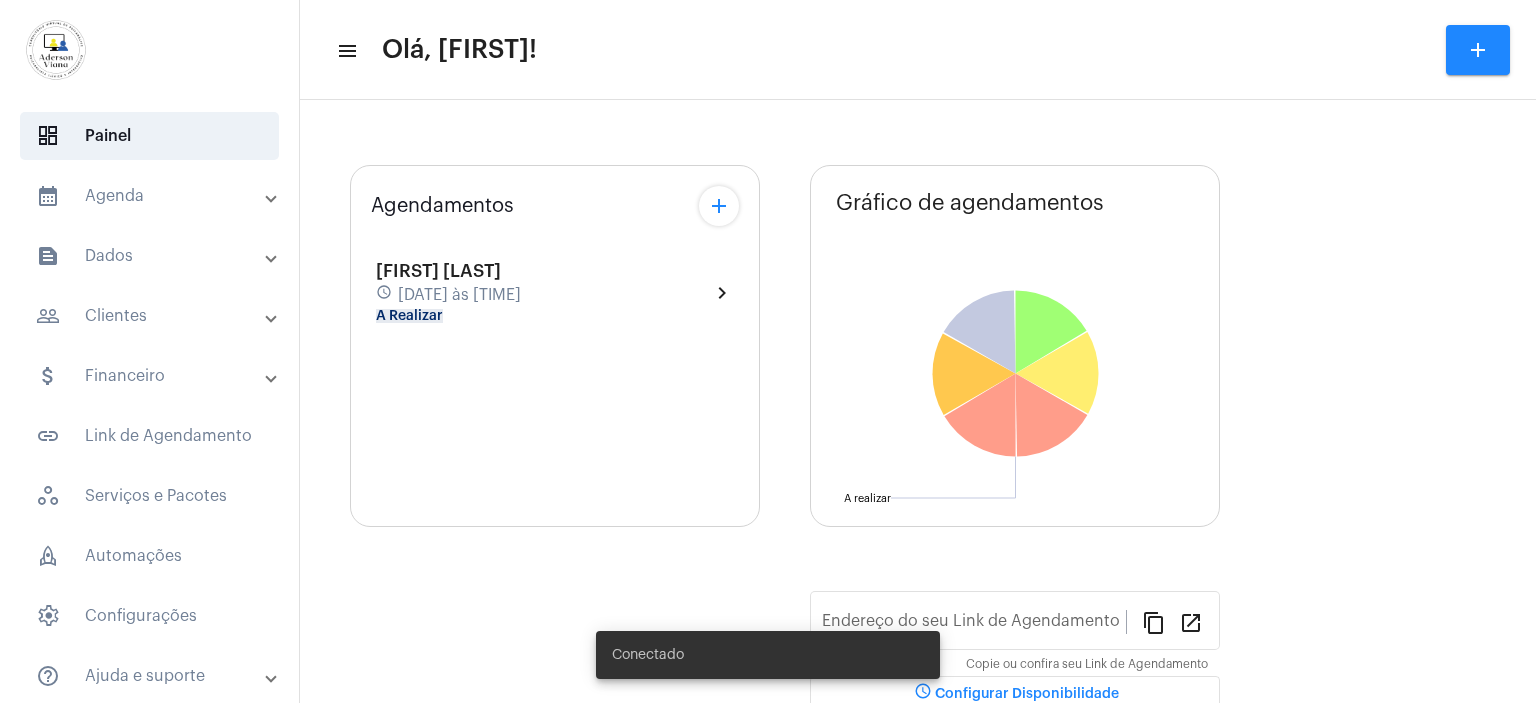 scroll, scrollTop: 0, scrollLeft: 0, axis: both 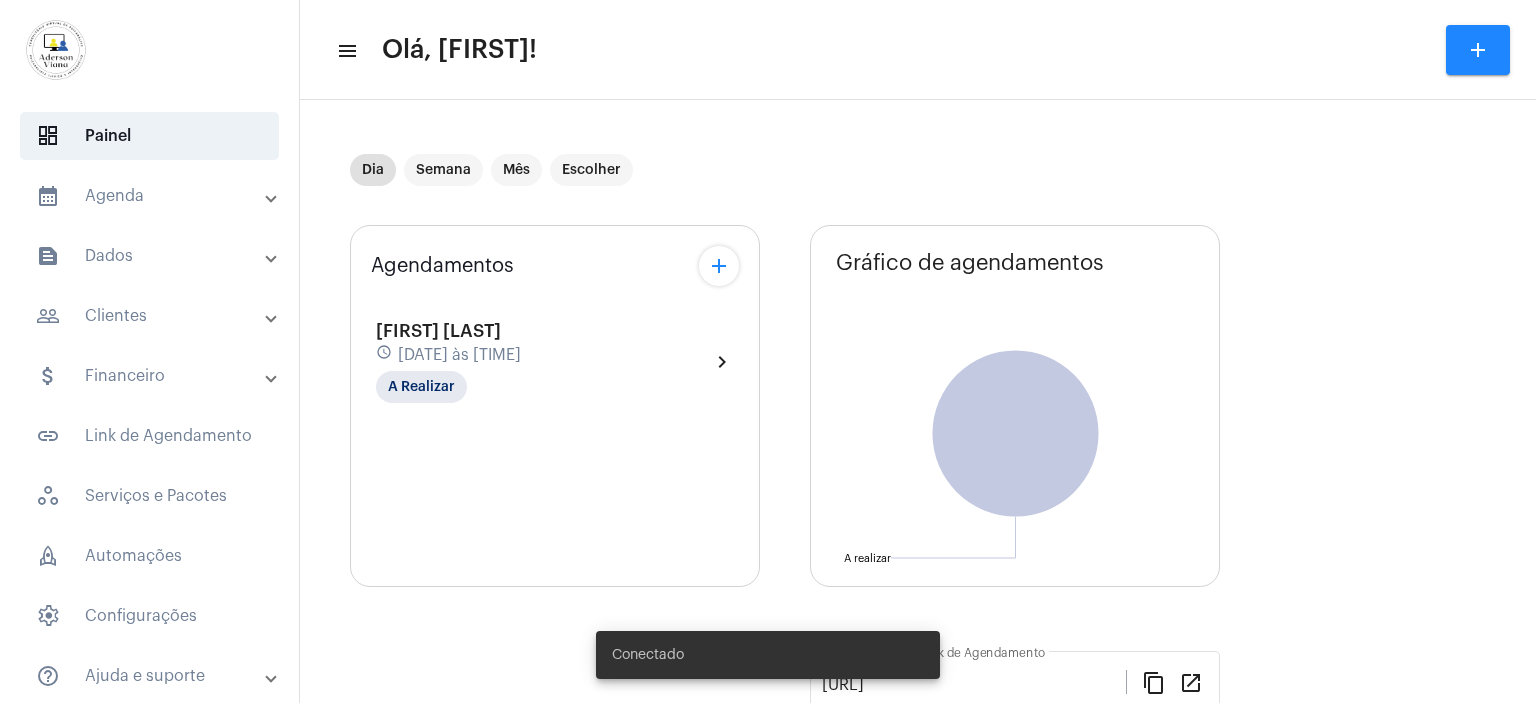 click on "people_outline  Clientes" at bounding box center [151, 316] 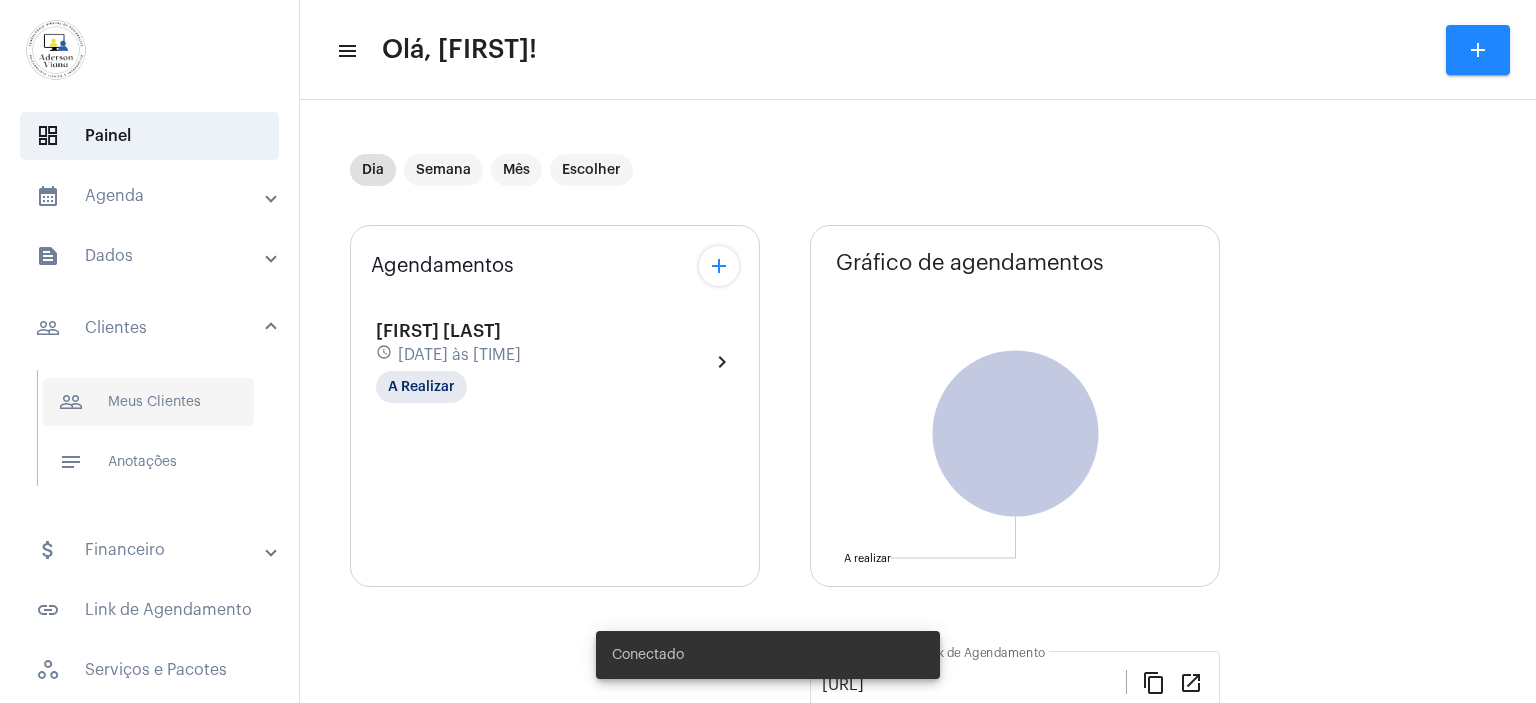 click on "people_outline  Meus Clientes" at bounding box center [148, 402] 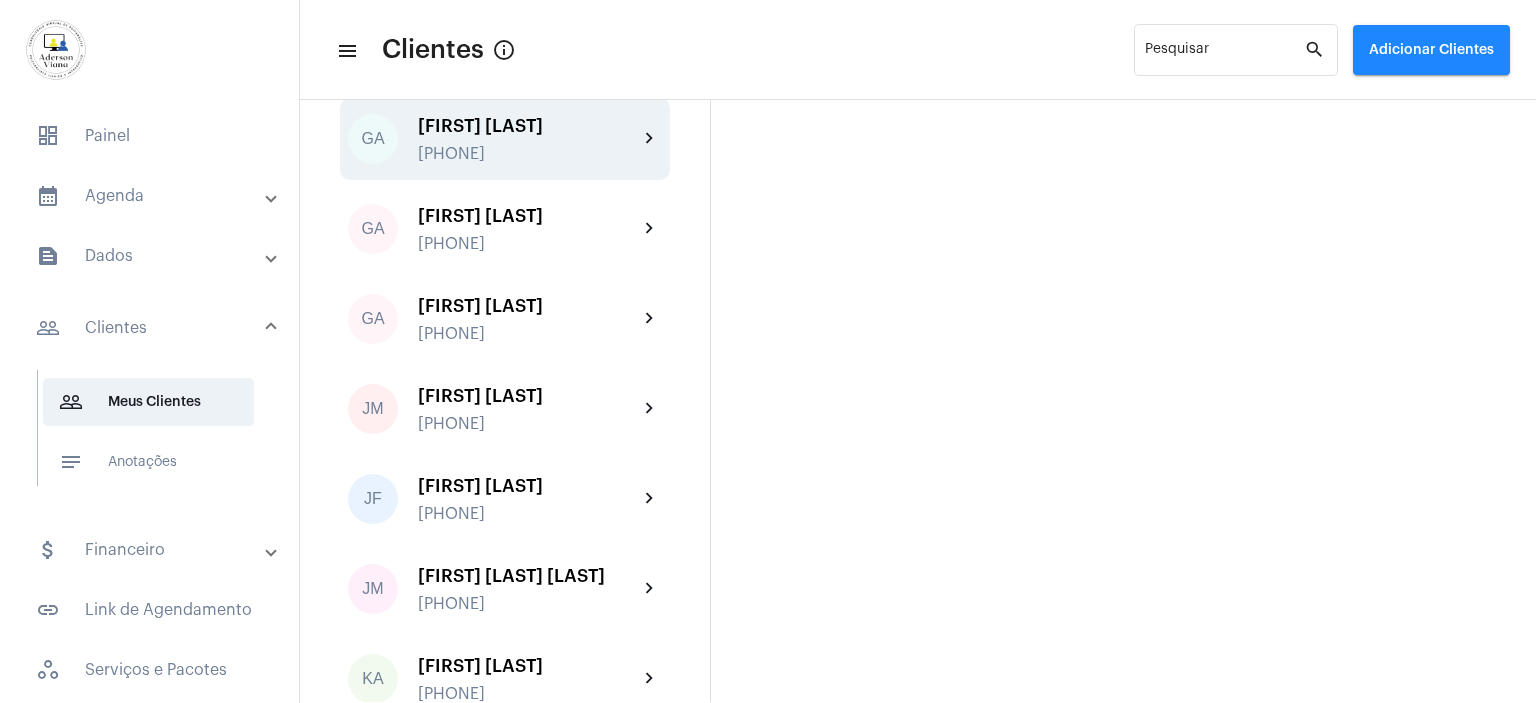 scroll, scrollTop: 1500, scrollLeft: 0, axis: vertical 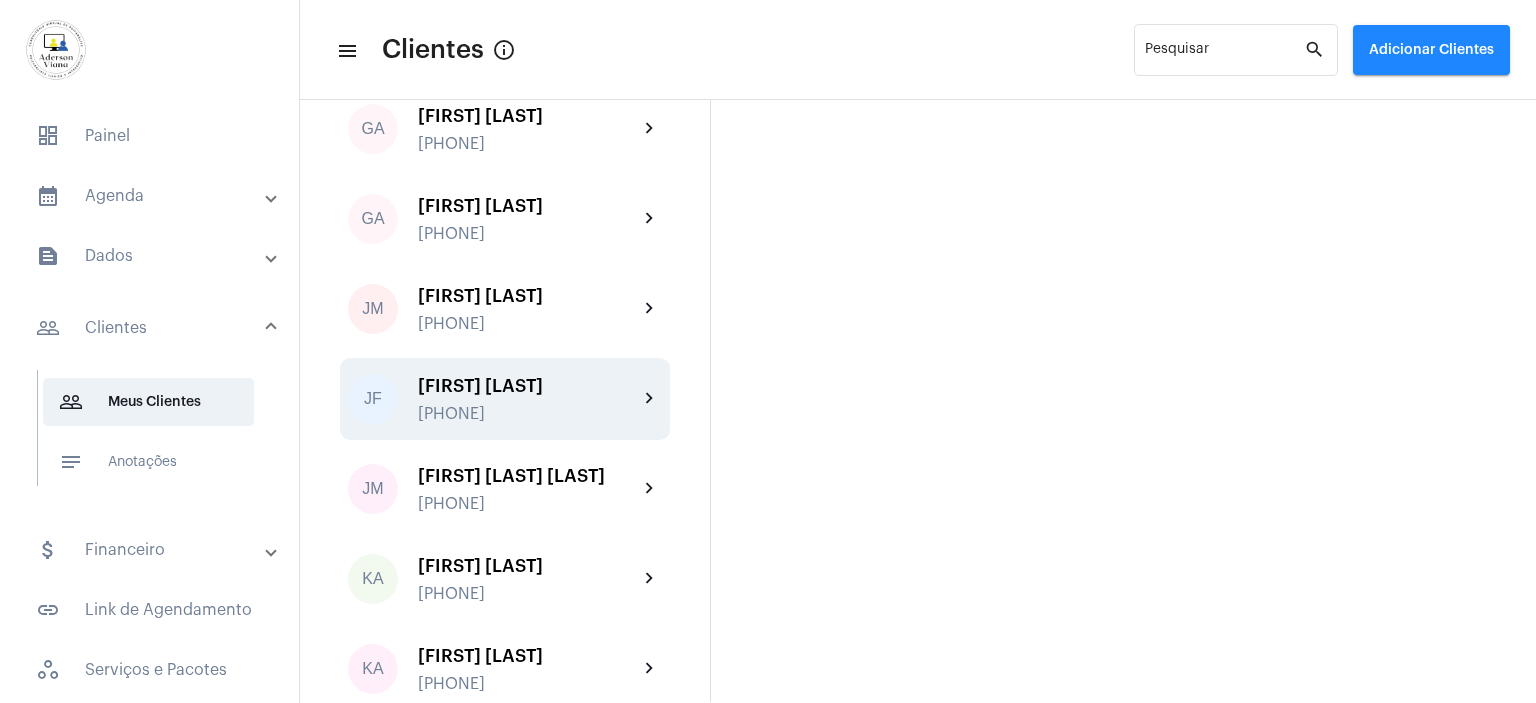 click on "[PHONE]" 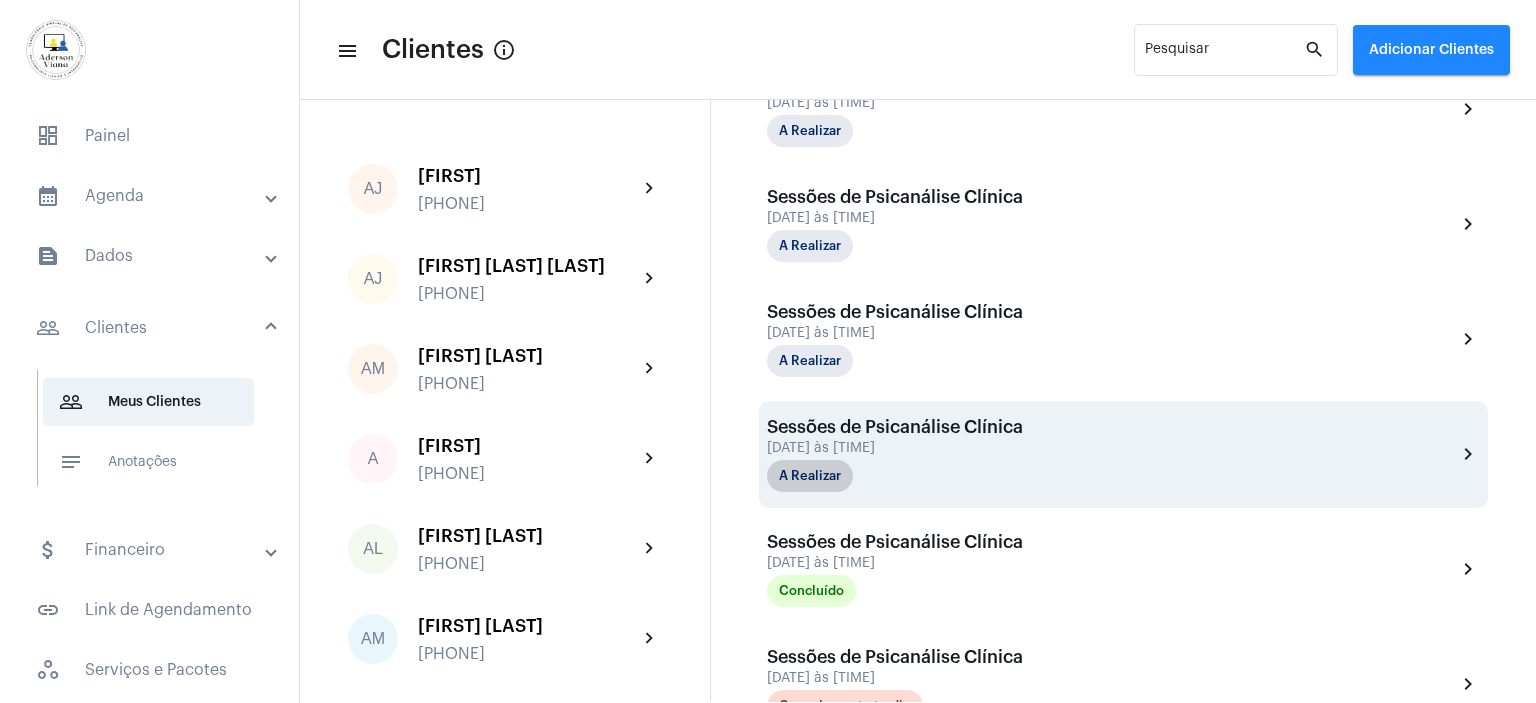 scroll, scrollTop: 600, scrollLeft: 0, axis: vertical 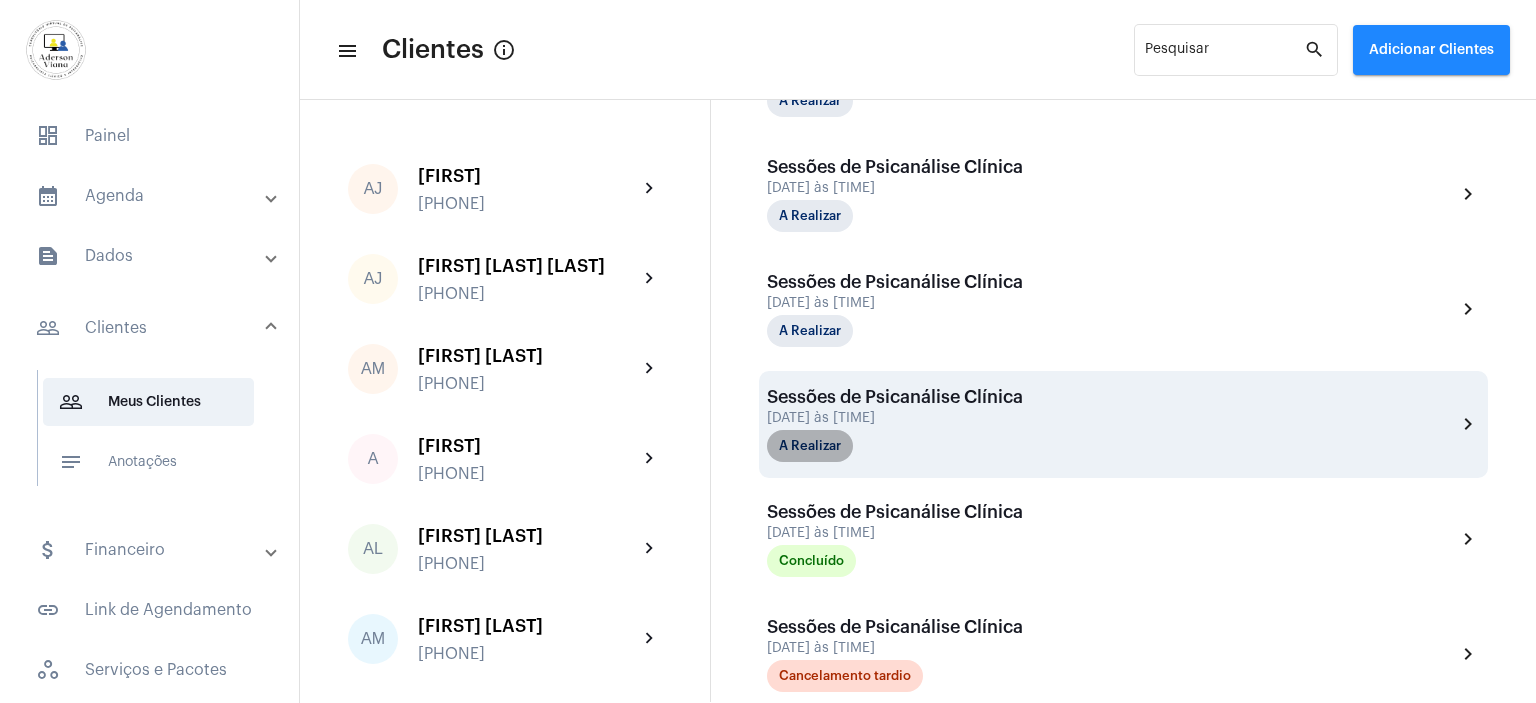 click on "A Realizar" at bounding box center (810, 446) 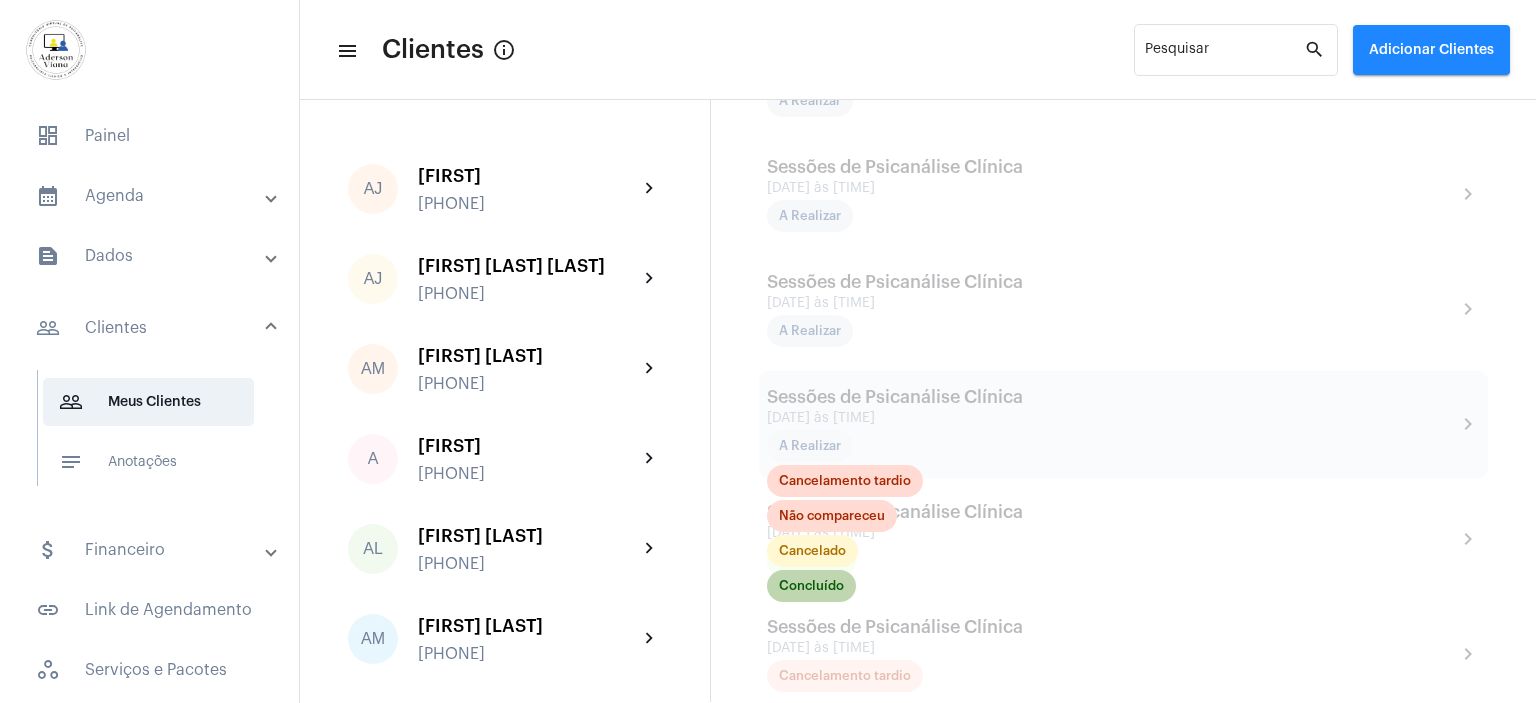 click on "Concluído" 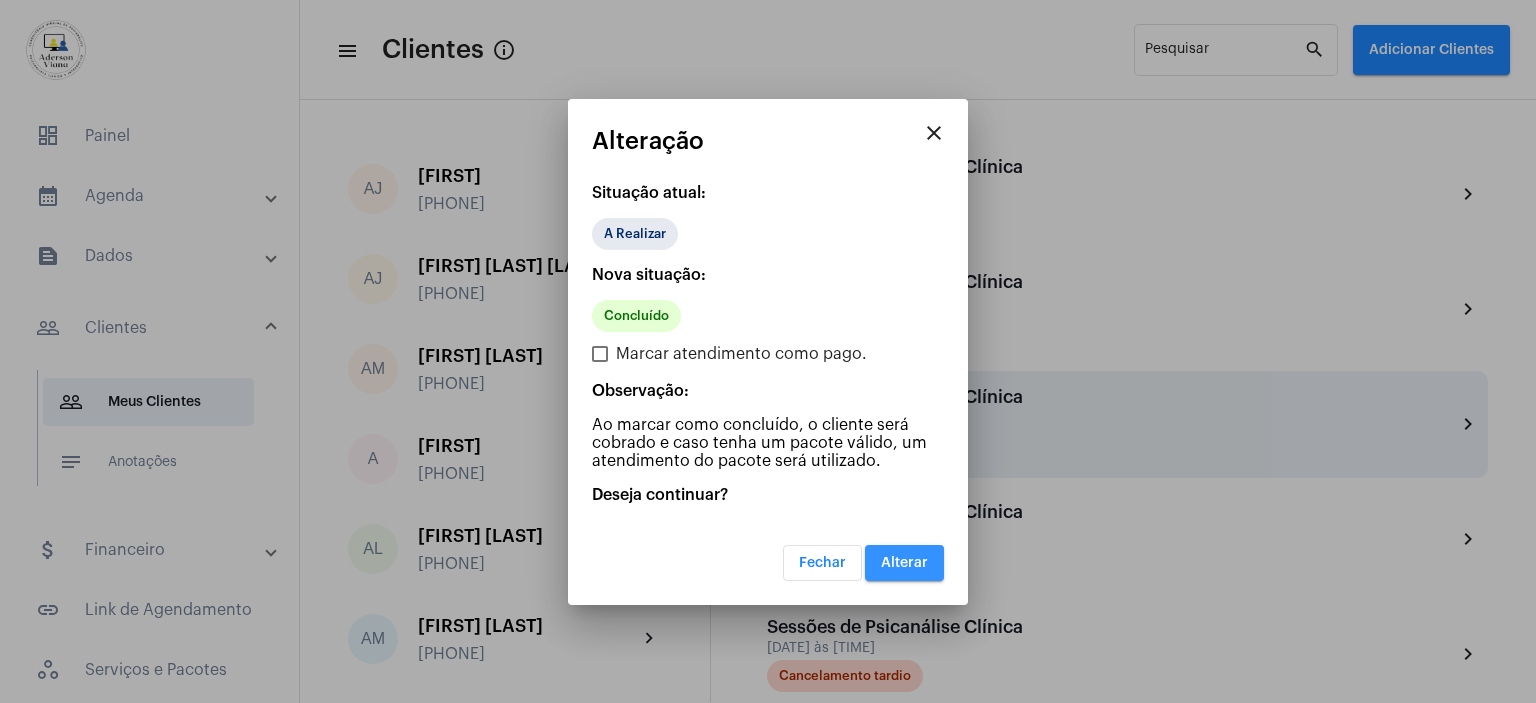 click on "Alterar" at bounding box center [904, 563] 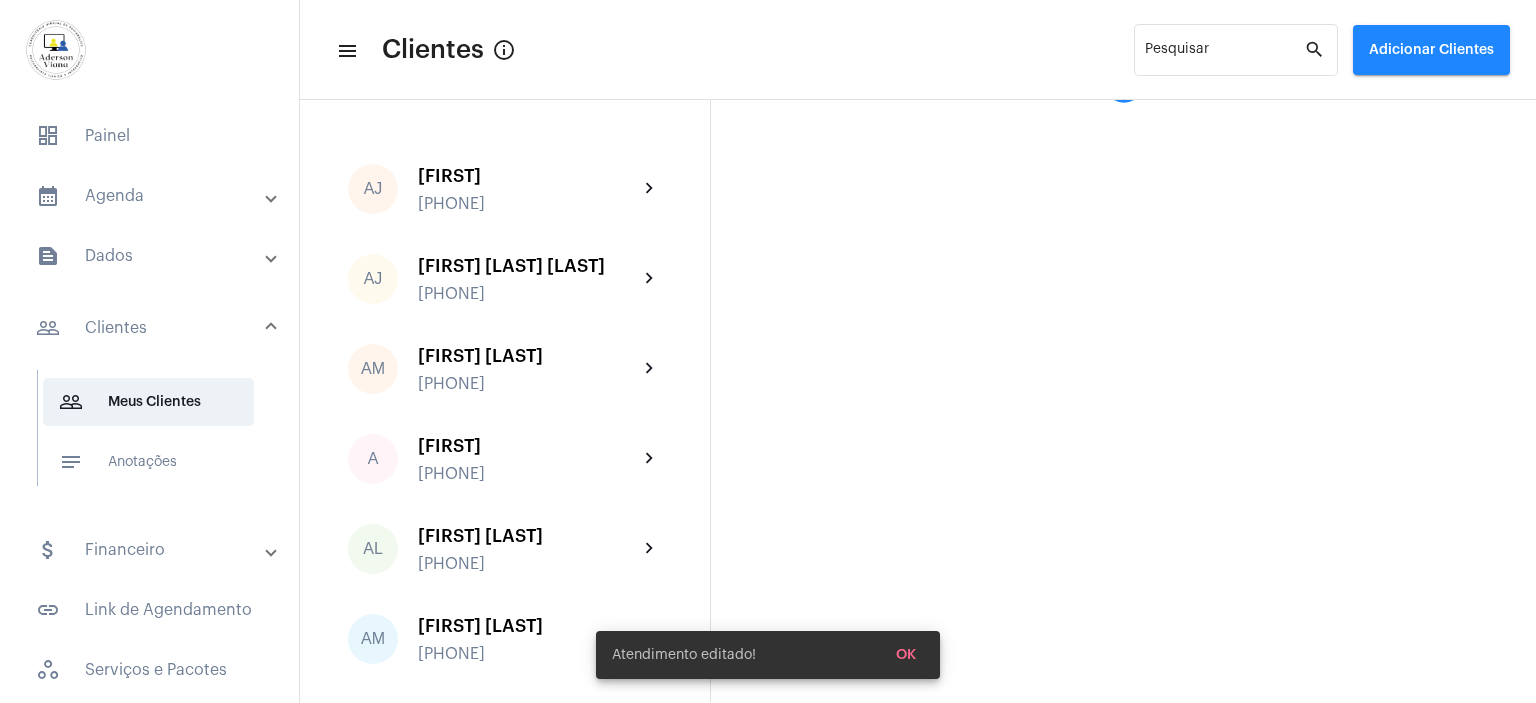 scroll, scrollTop: 600, scrollLeft: 0, axis: vertical 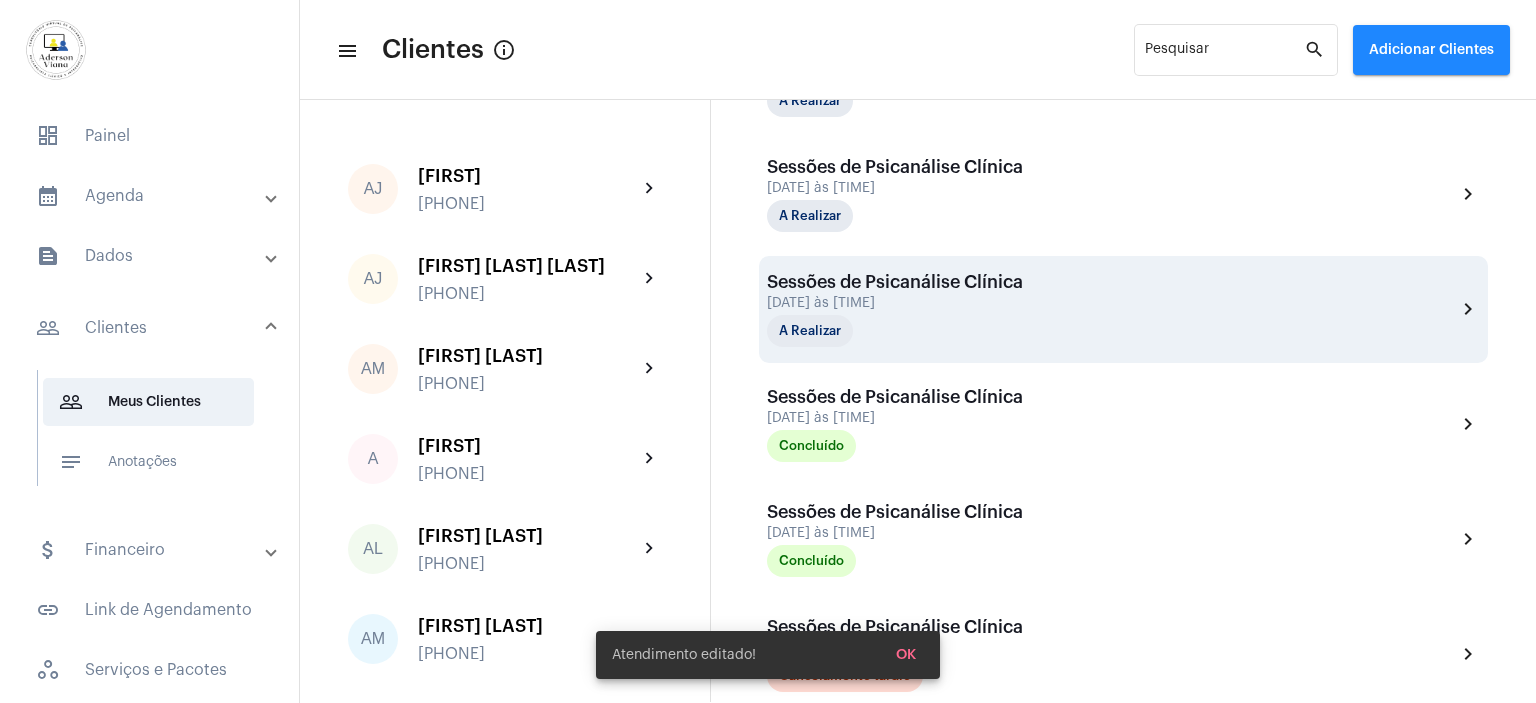 click on "15 de julho às 20:00" at bounding box center [895, 303] 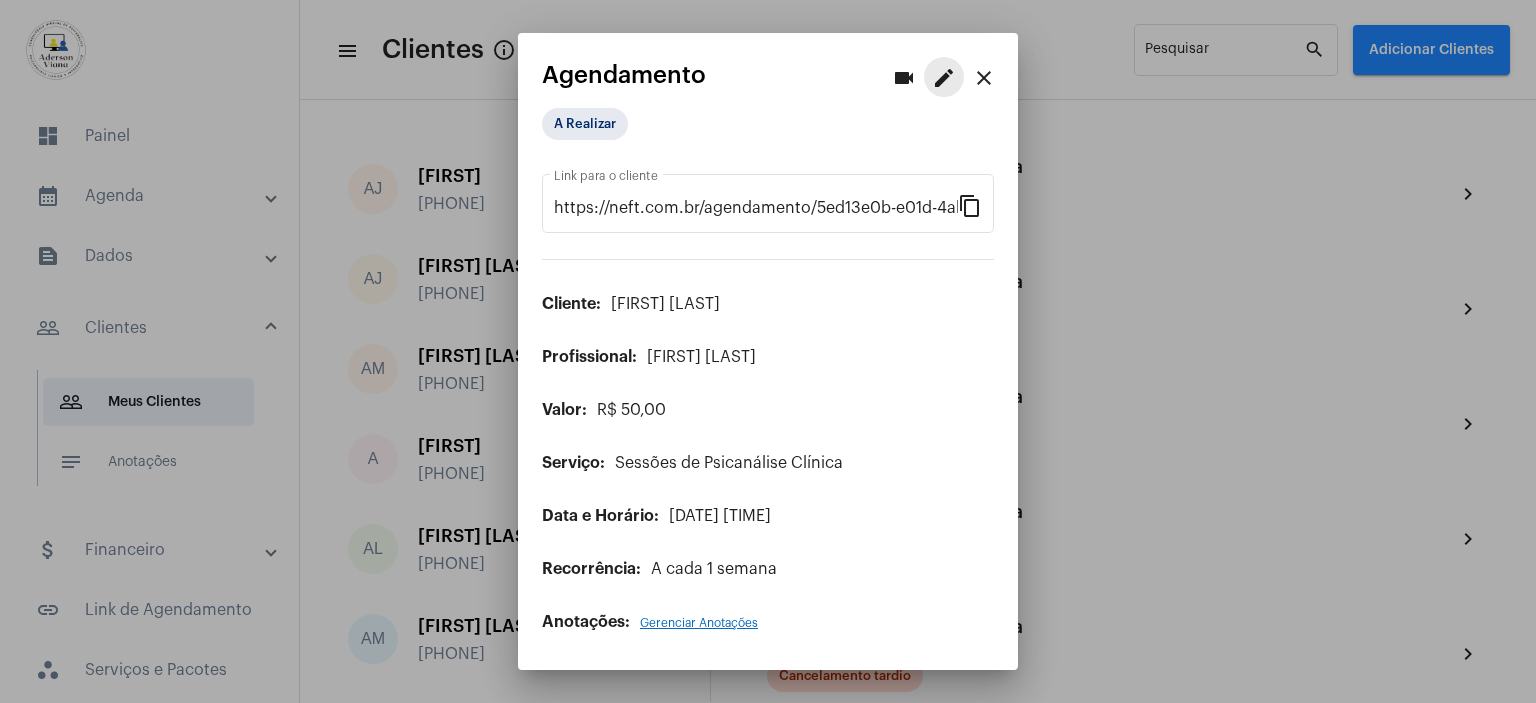 click on "edit" at bounding box center (944, 78) 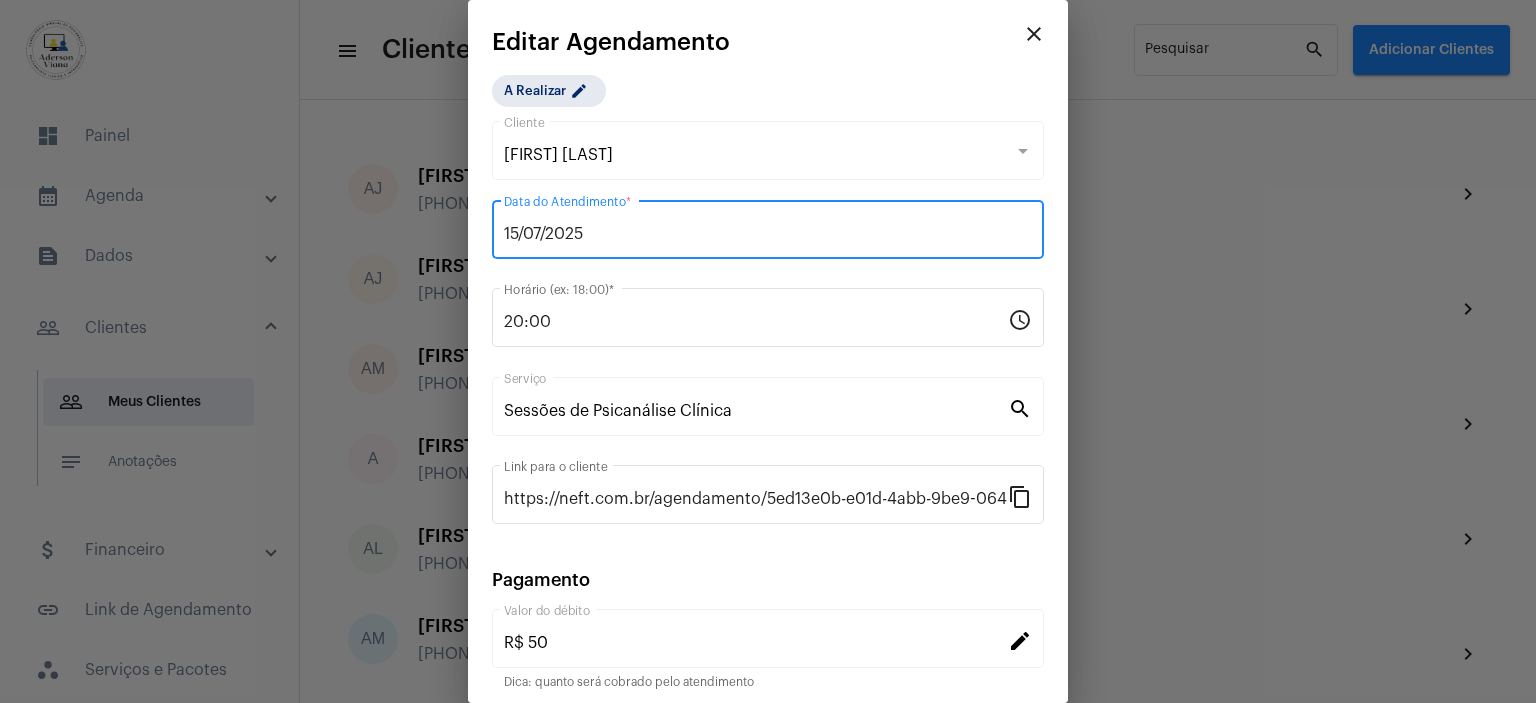 click on "15/07/2025" at bounding box center [768, 234] 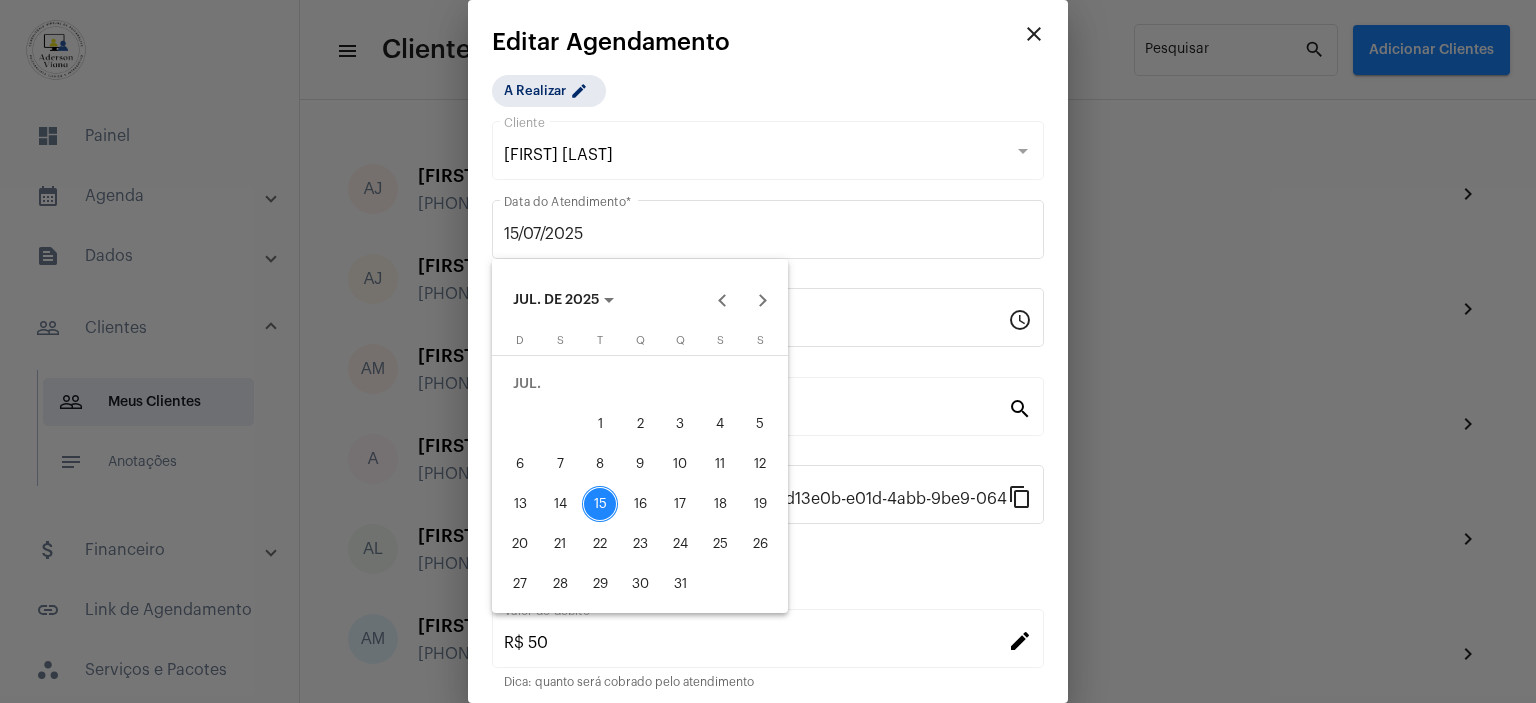 click on "17" at bounding box center [680, 504] 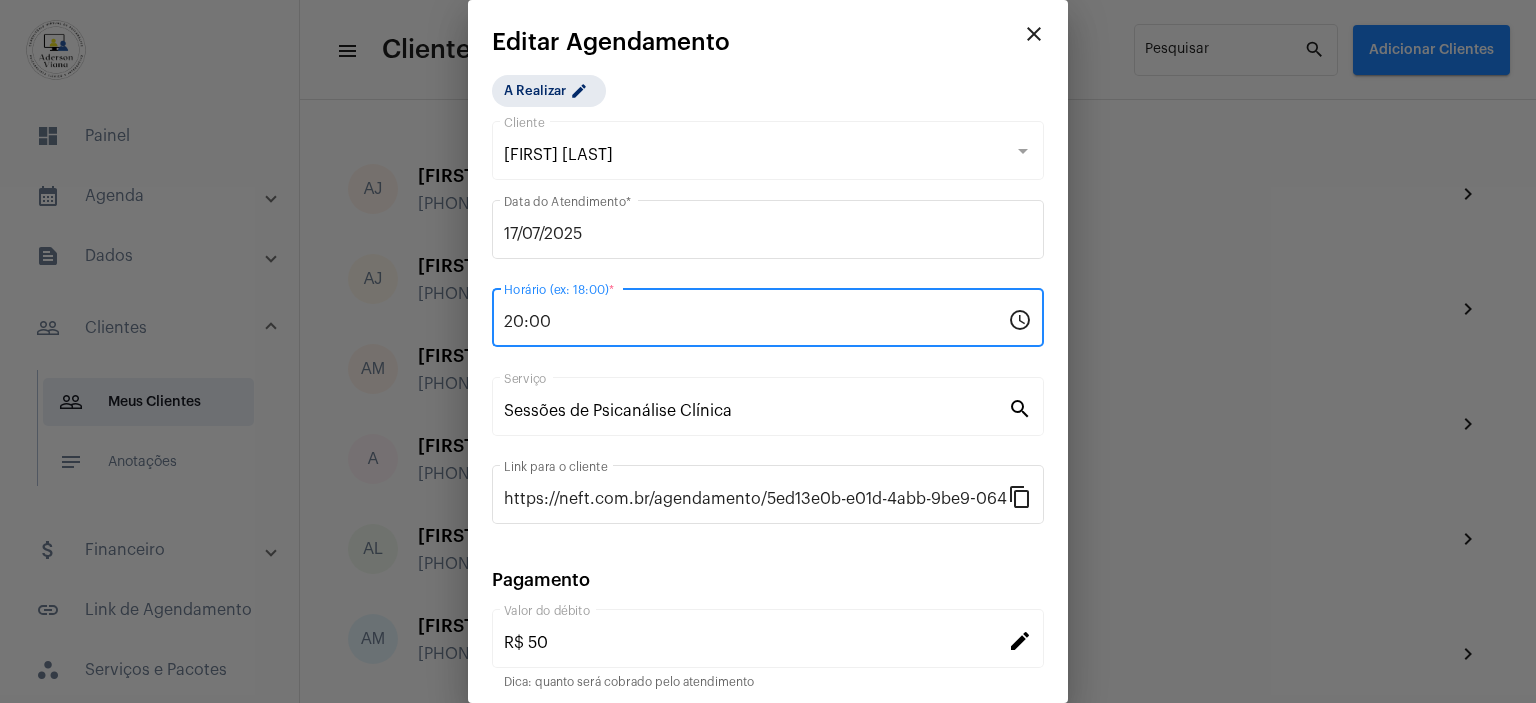 click on "20:00" at bounding box center [756, 322] 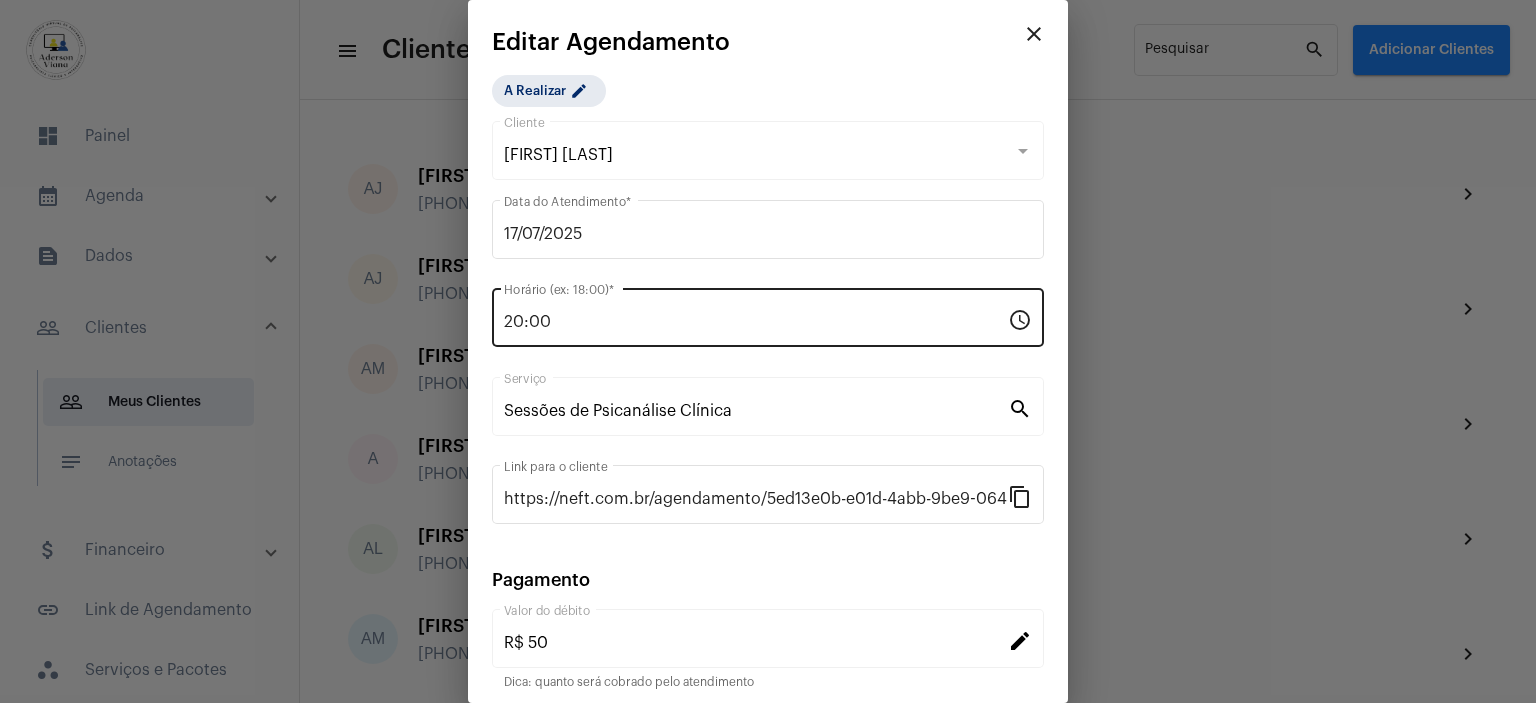 click on "schedule" at bounding box center [1020, 319] 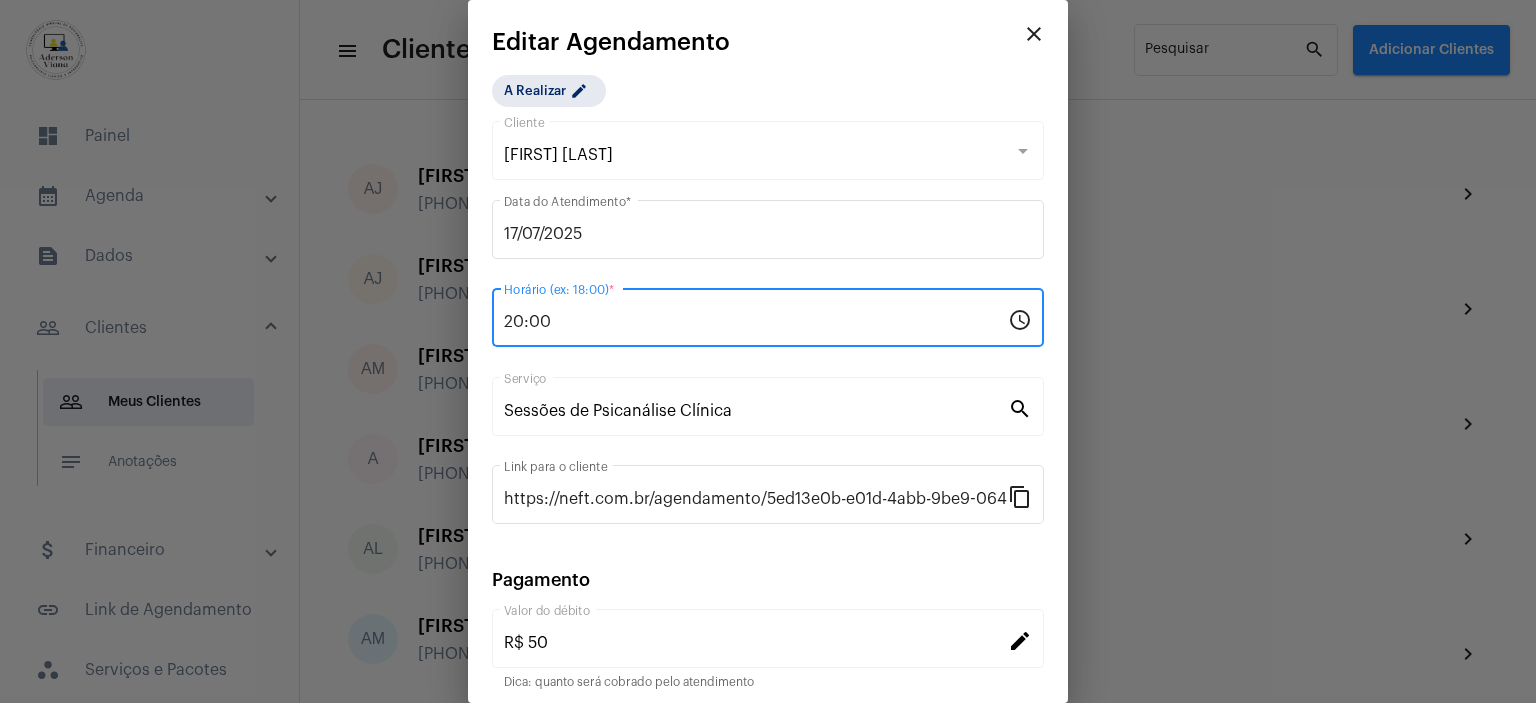 click on "20:00" at bounding box center (756, 322) 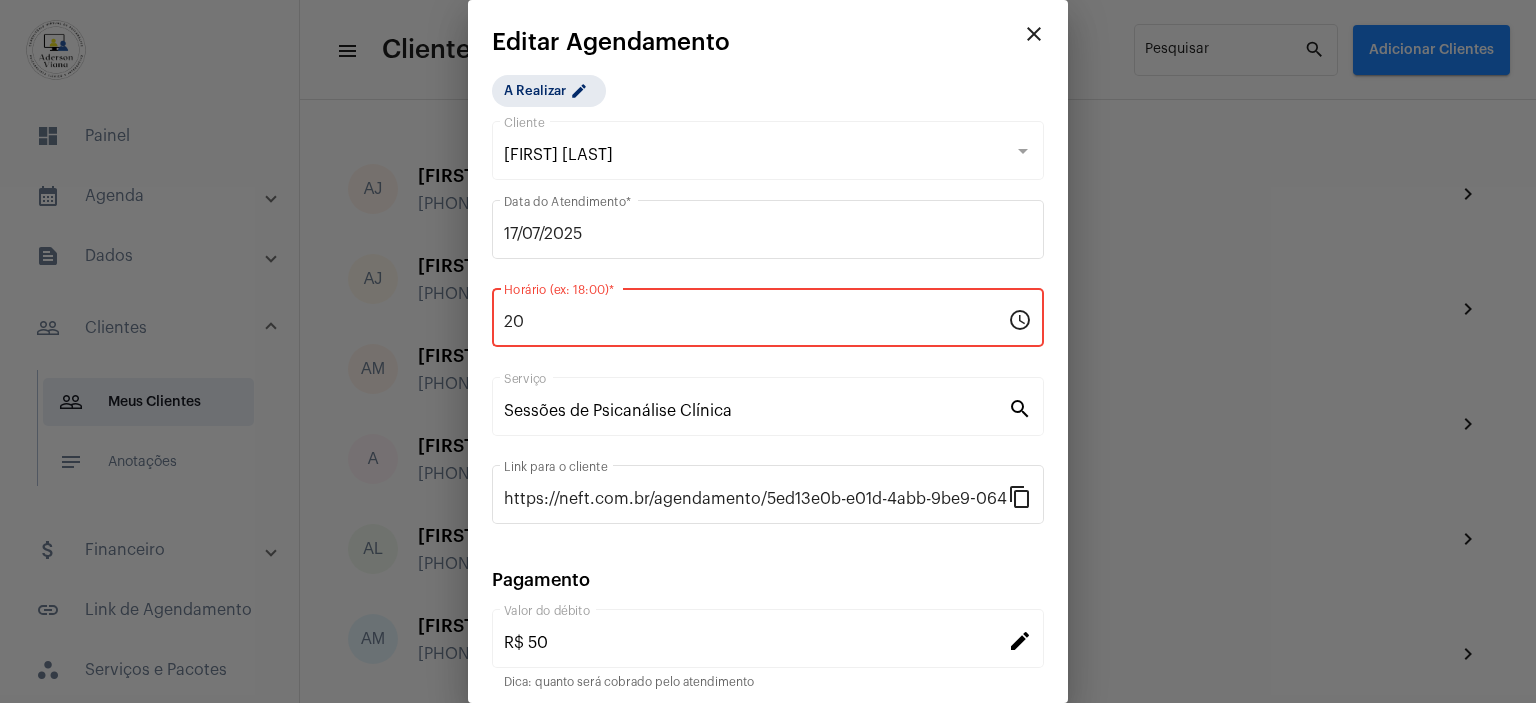 type on "2" 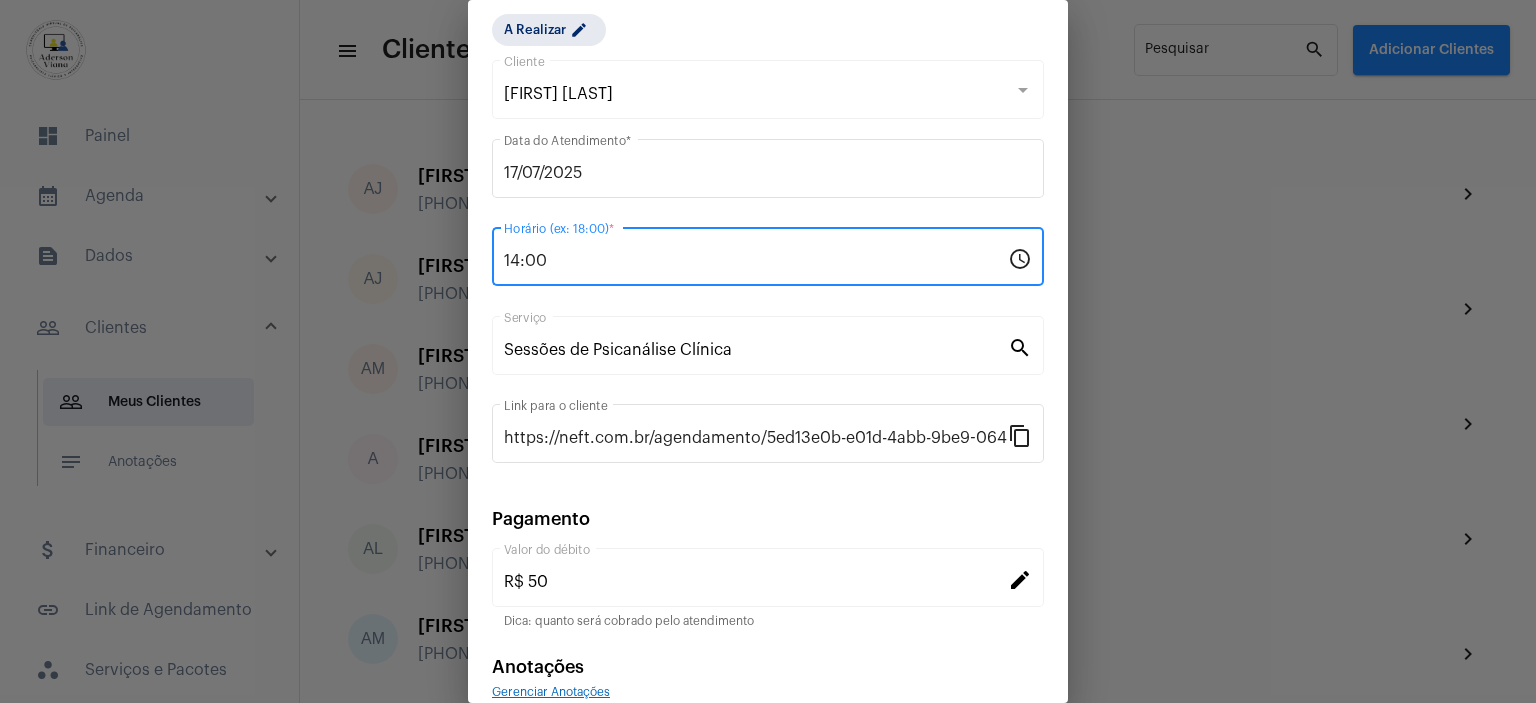 scroll, scrollTop: 155, scrollLeft: 0, axis: vertical 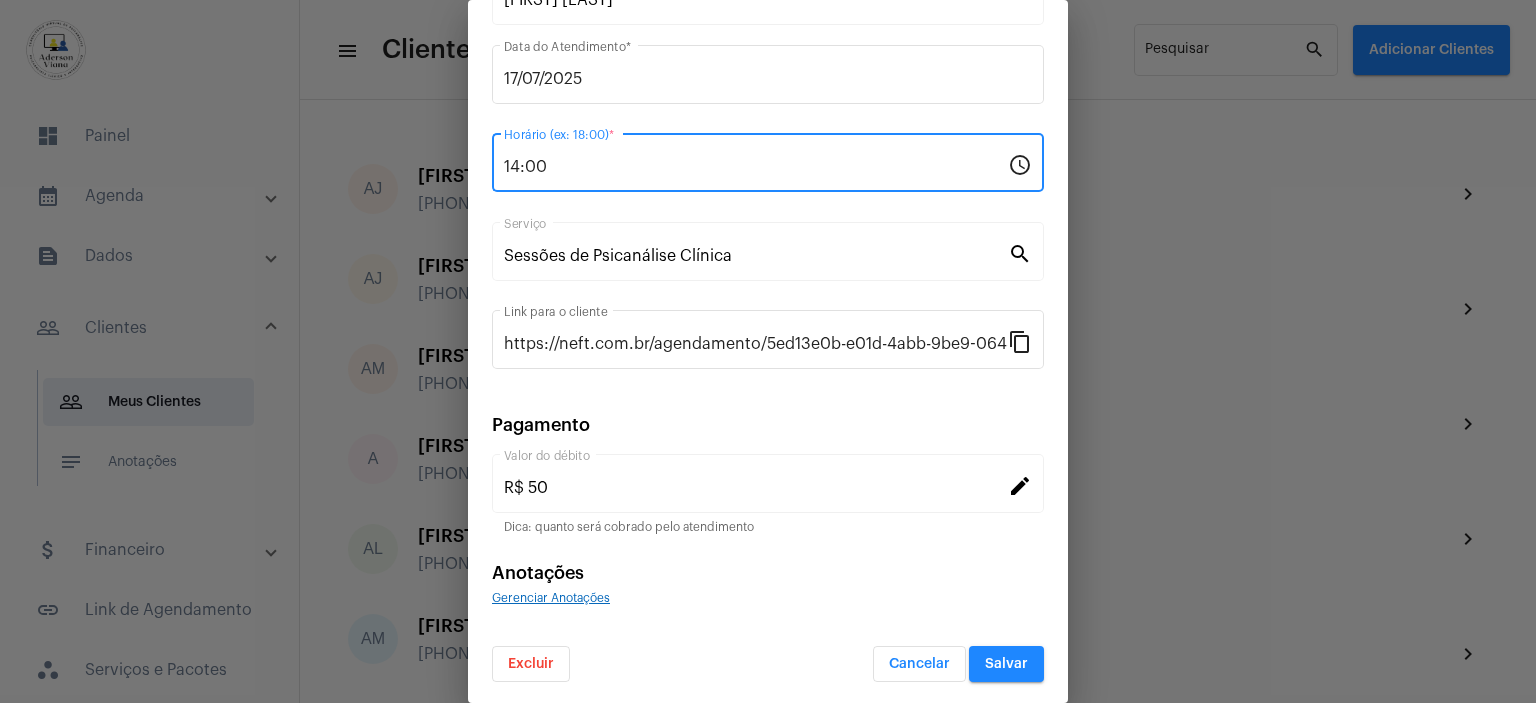 type on "14:00" 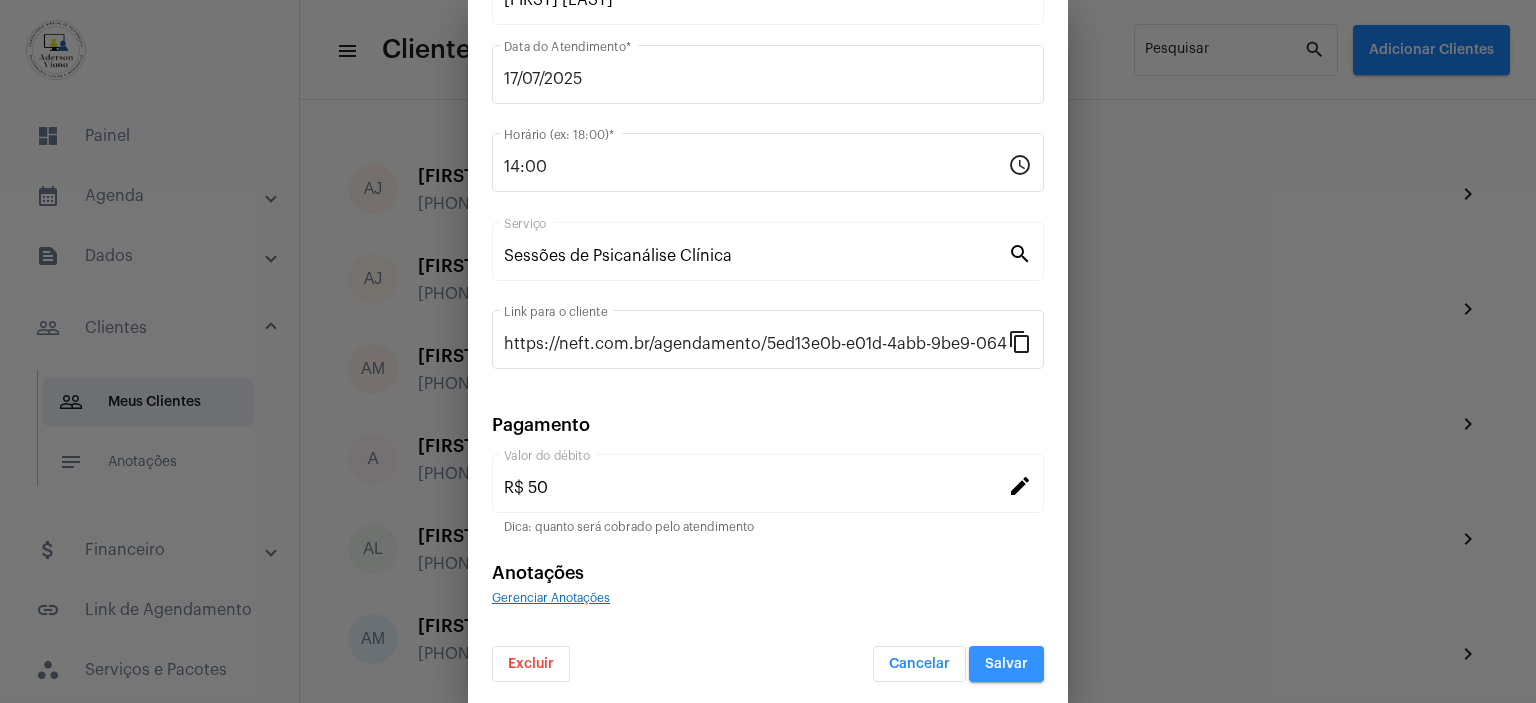 click on "Salvar" at bounding box center (1006, 664) 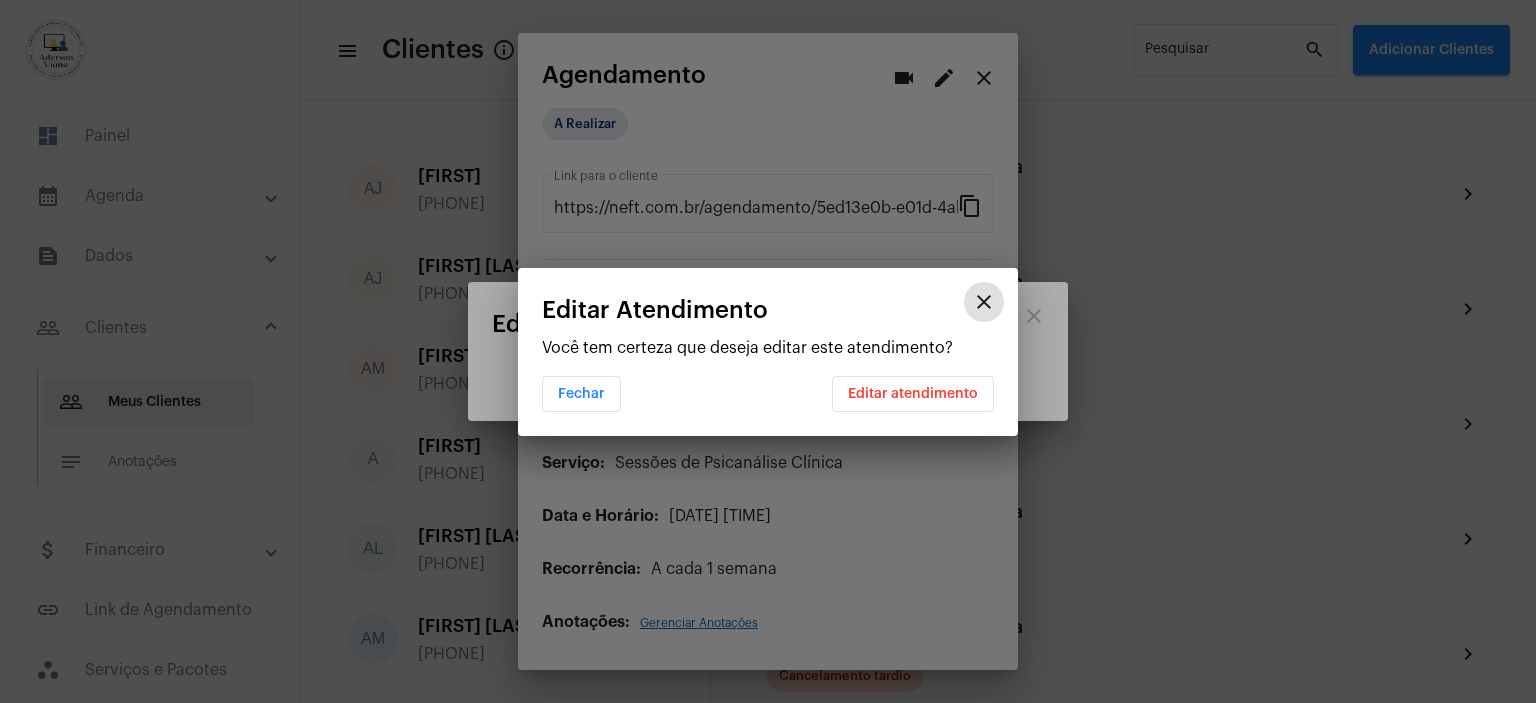 click on "Editar atendimento" at bounding box center (913, 394) 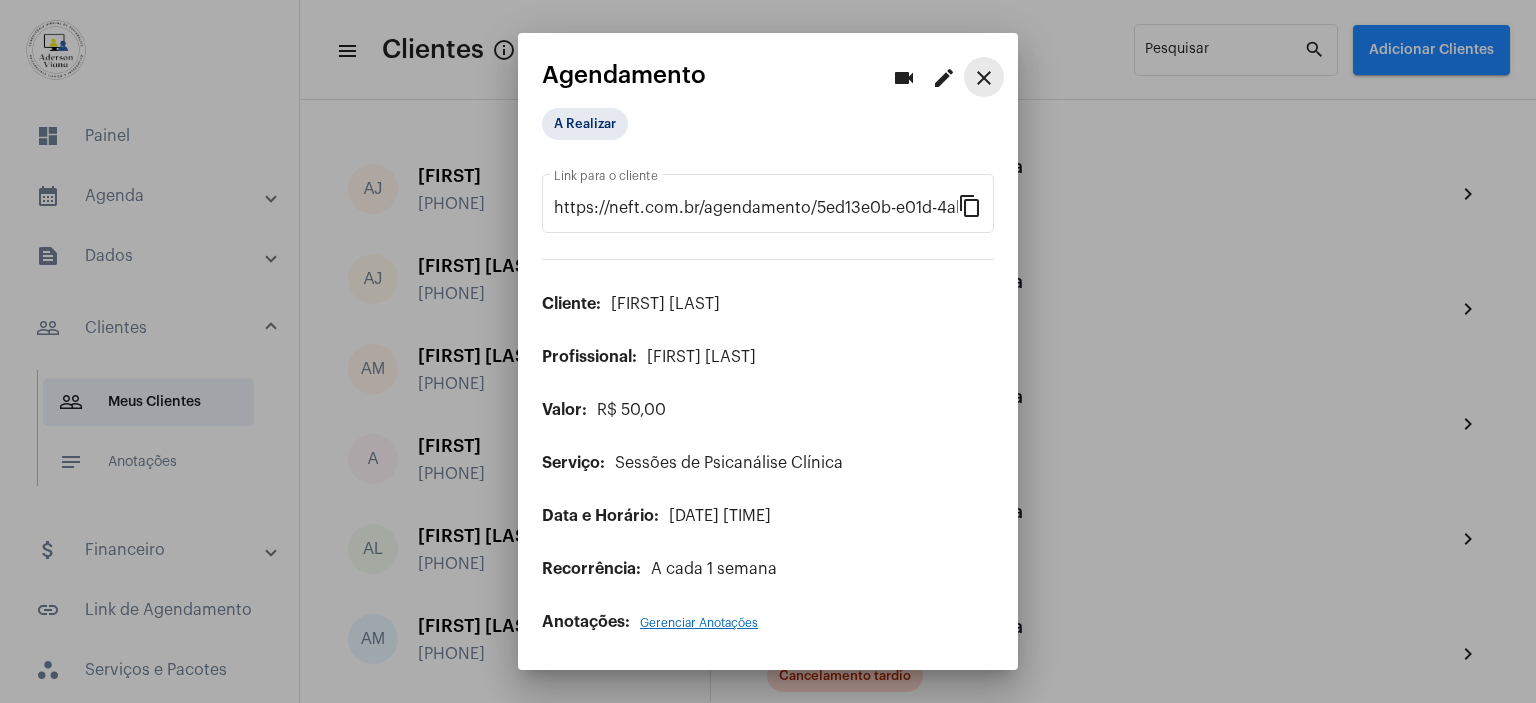 click on "close" at bounding box center [984, 78] 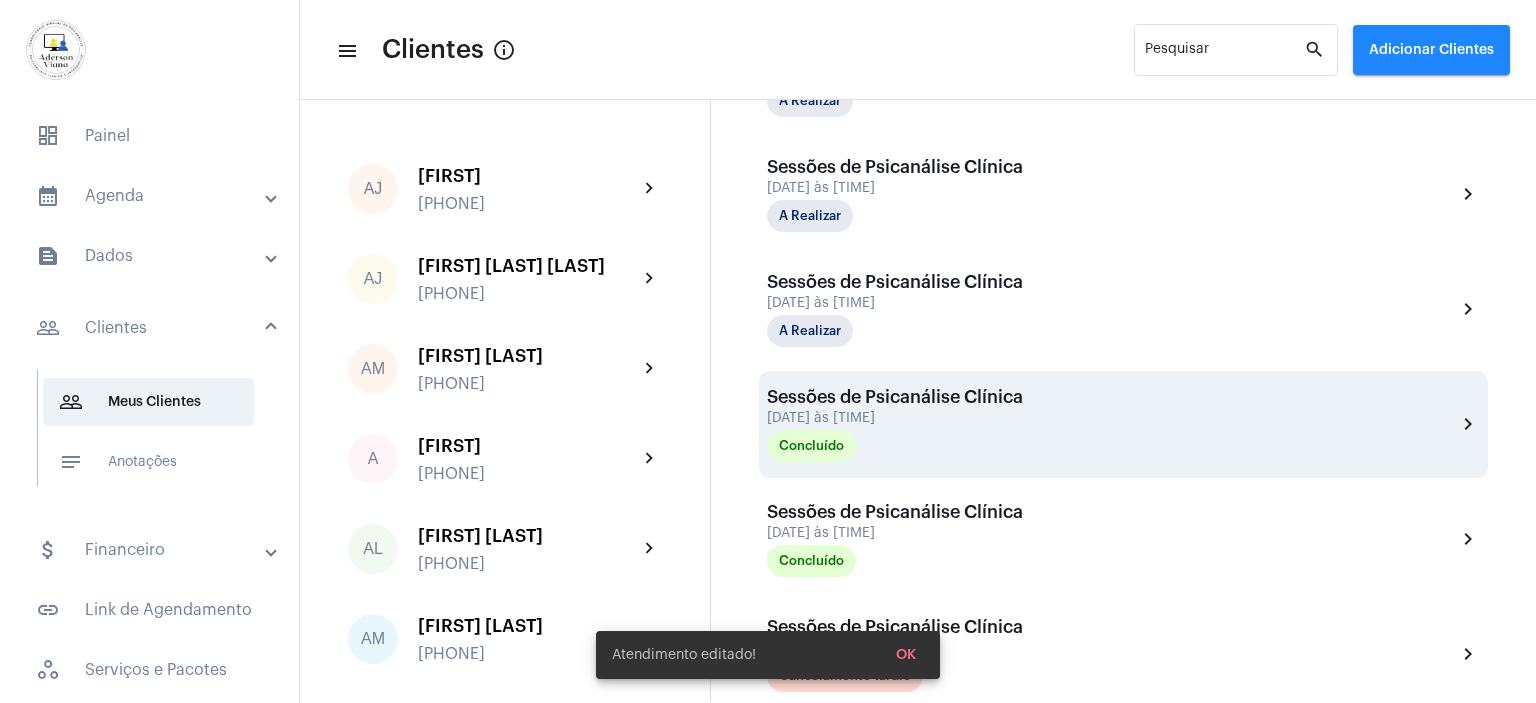 scroll, scrollTop: 700, scrollLeft: 0, axis: vertical 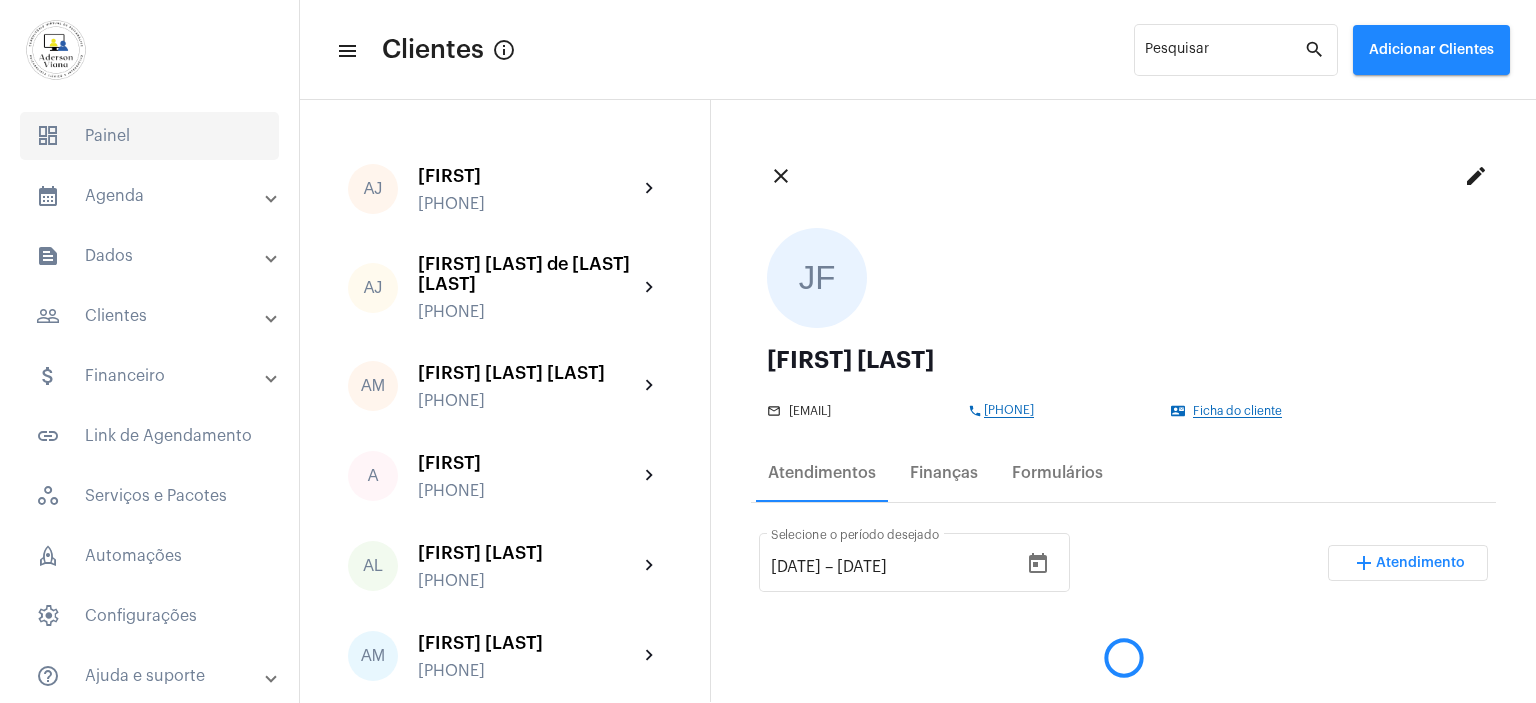click on "dashboard   Painel" 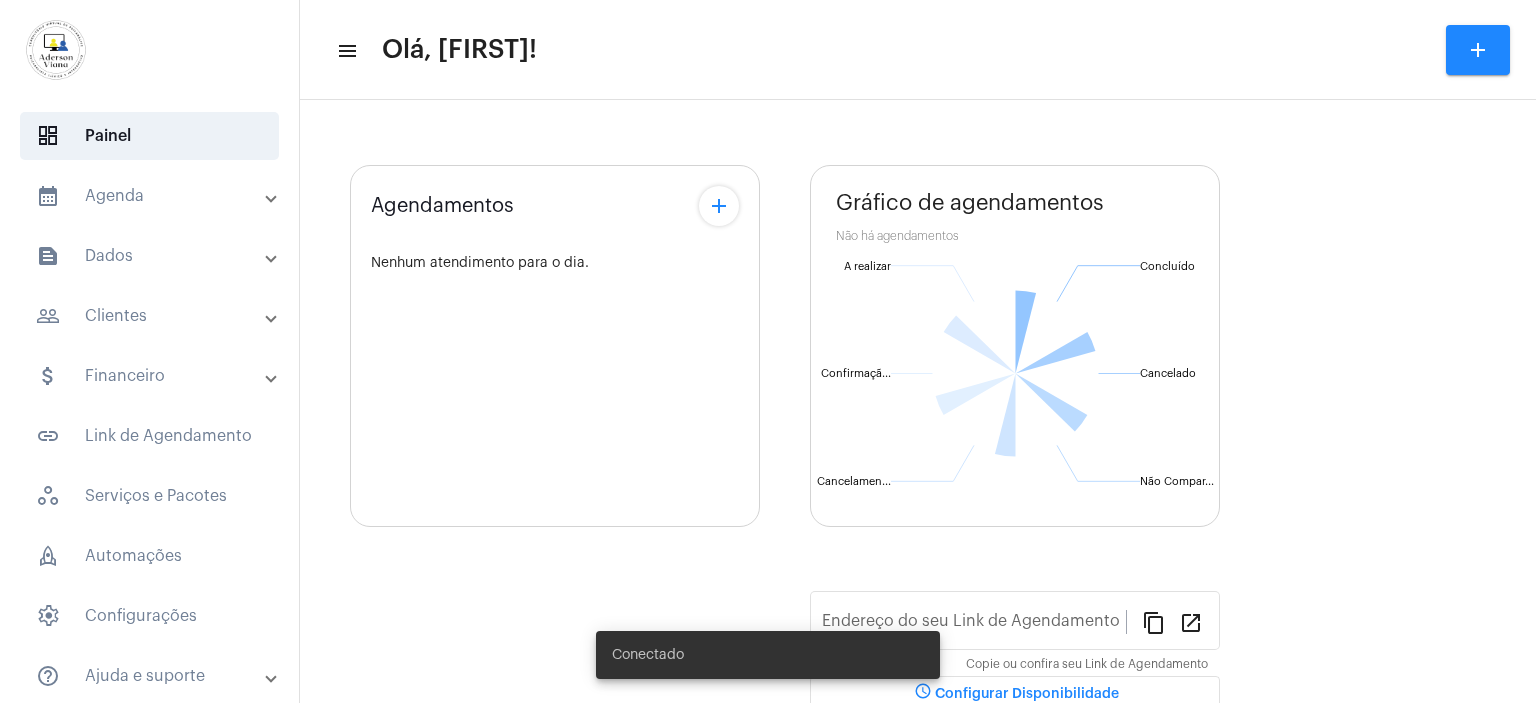 type on "https://neft.com.br/[FIRST]-[LAST]" 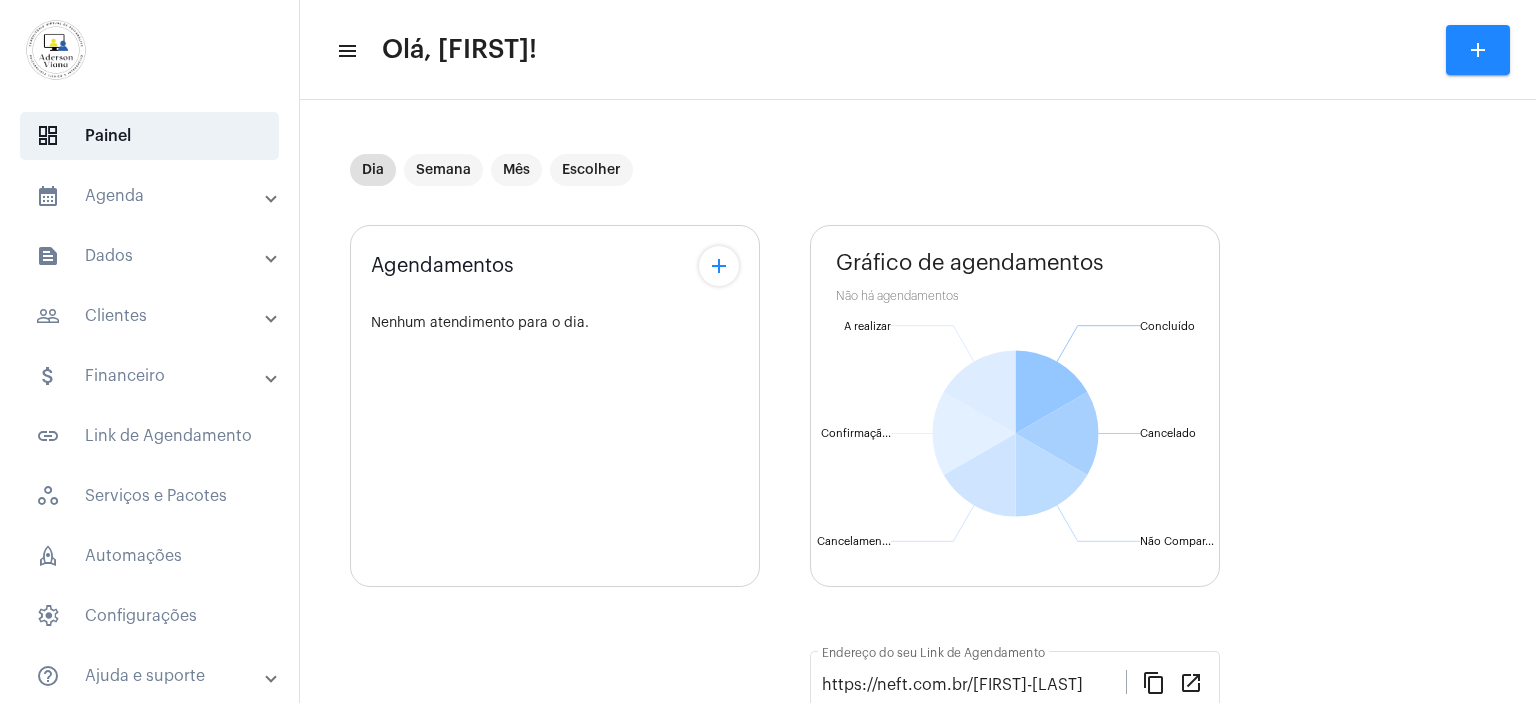 click on "calendar_month_outlined  Agenda" at bounding box center [151, 196] 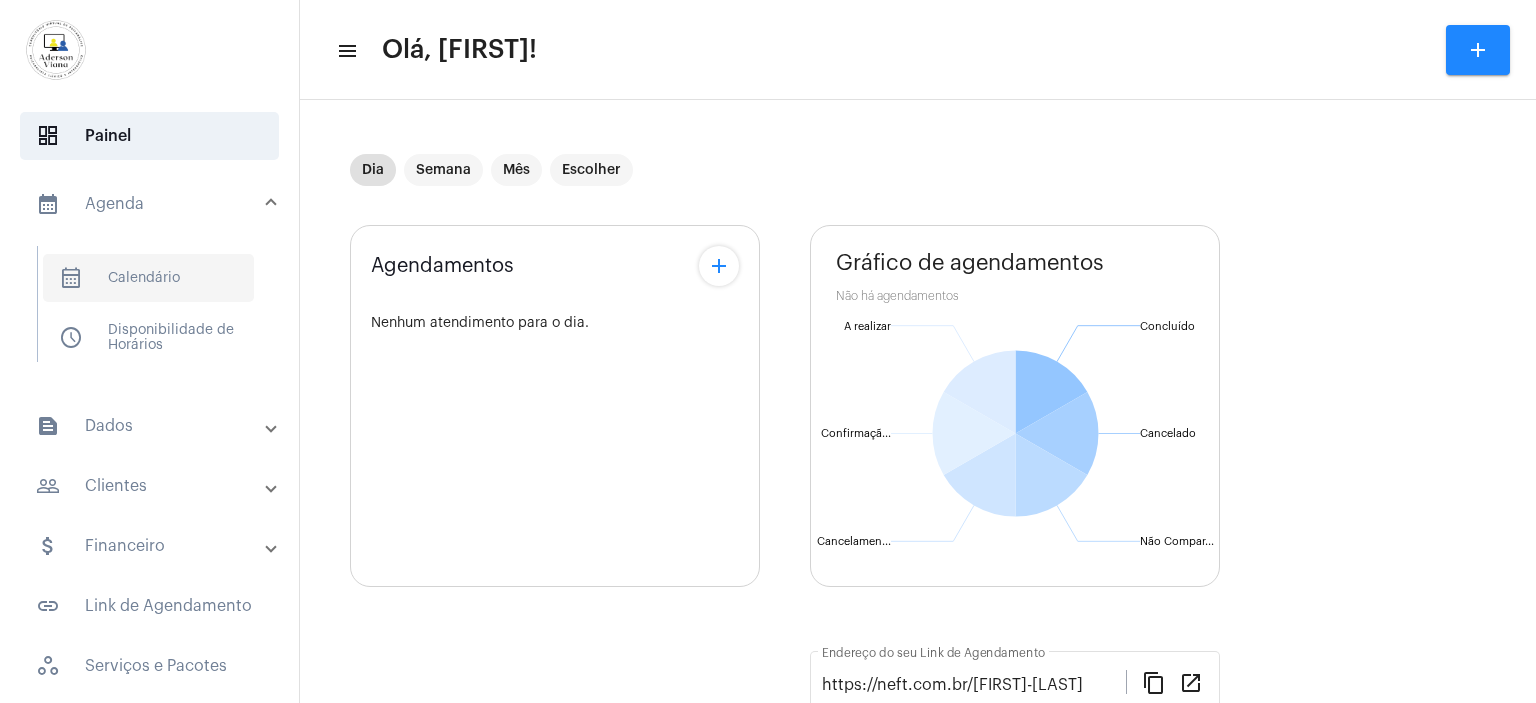 click on "calendar_month_outlined   Calendário" at bounding box center [148, 278] 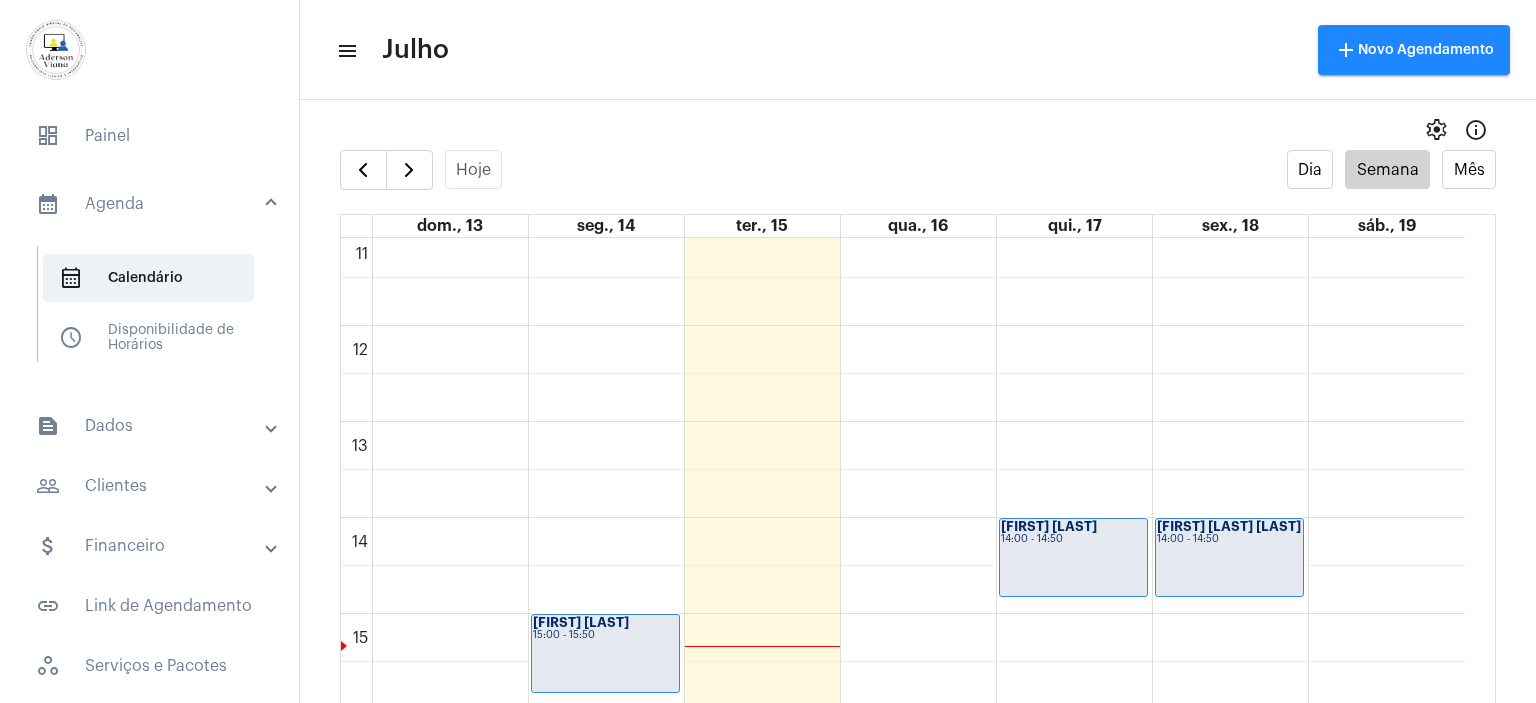 scroll, scrollTop: 1197, scrollLeft: 0, axis: vertical 